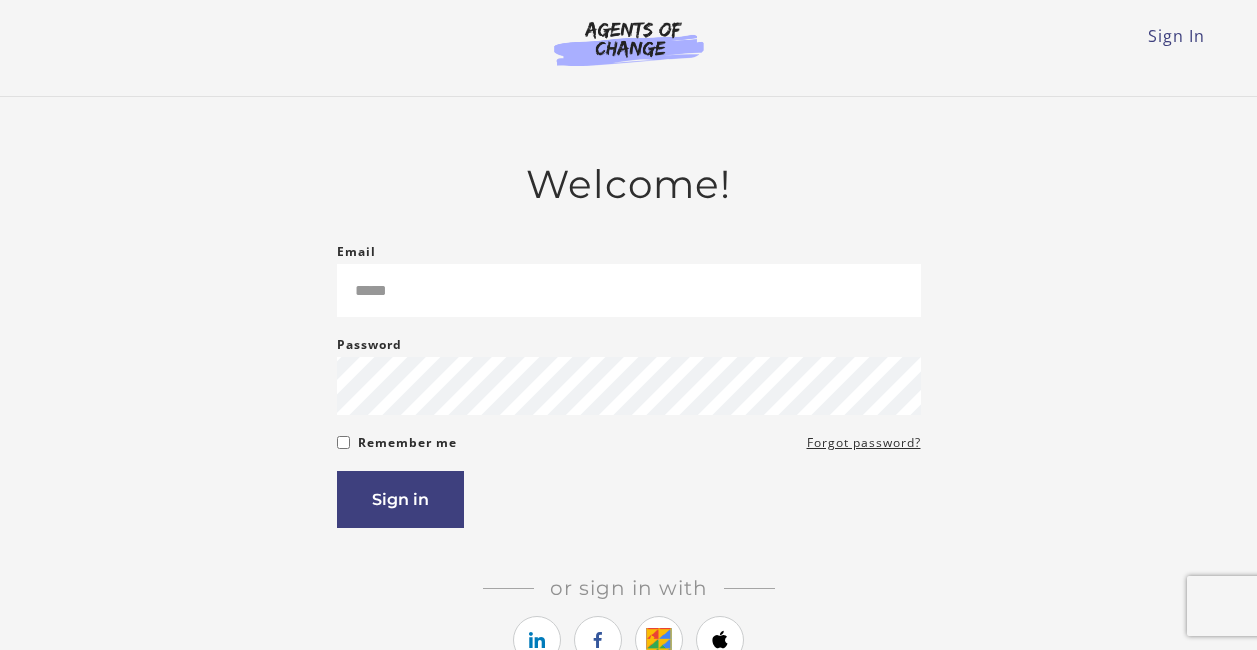 scroll, scrollTop: 0, scrollLeft: 0, axis: both 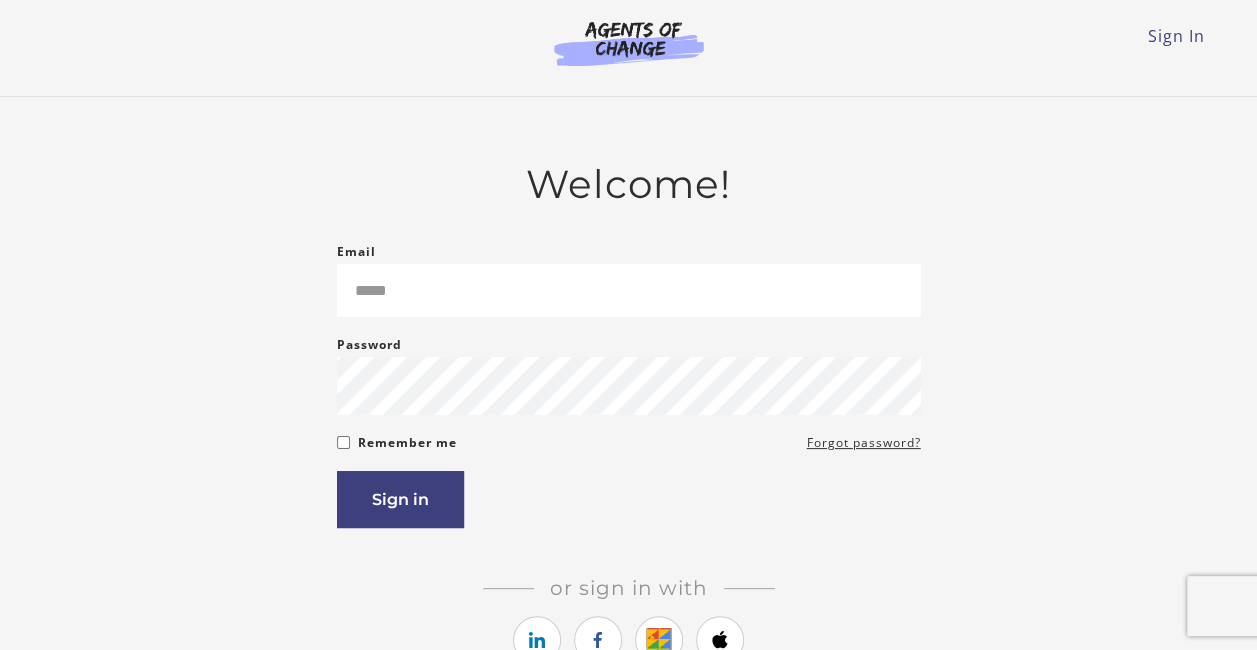 click on "Email
Please enter a valid email address
Password
Password must be at least 8 characters
Remember me
Forgot password?
If you are a human, ignore this field
Sign in" at bounding box center (629, 384) 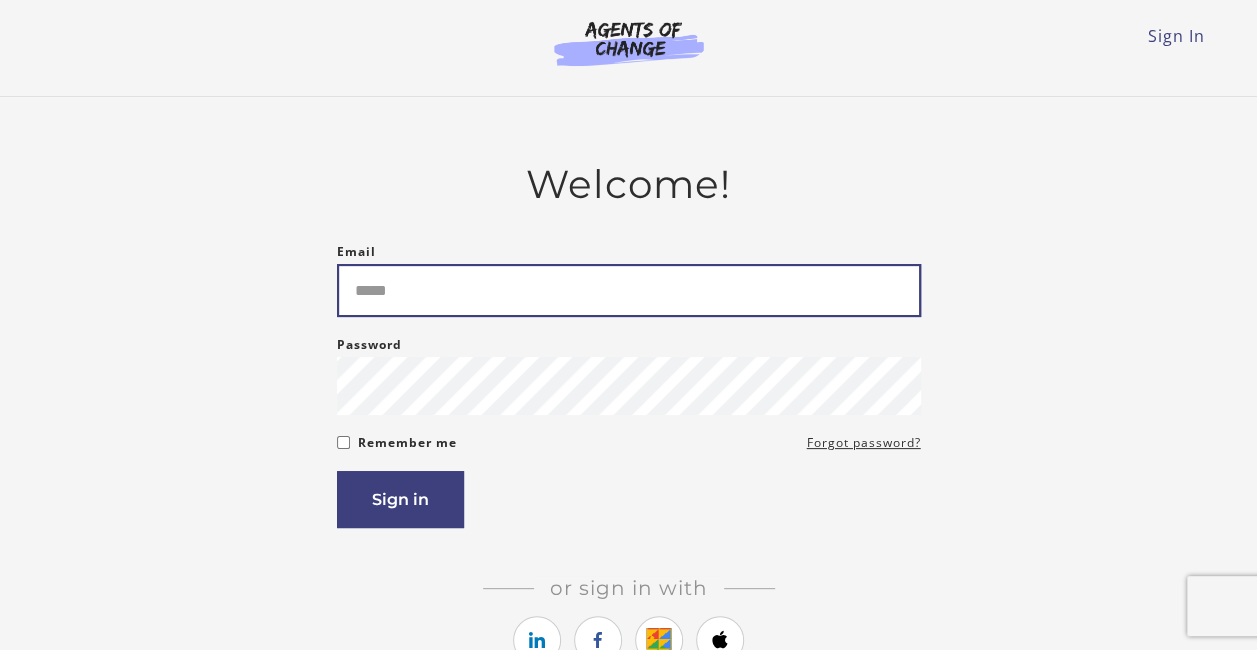 click on "Email" at bounding box center [629, 290] 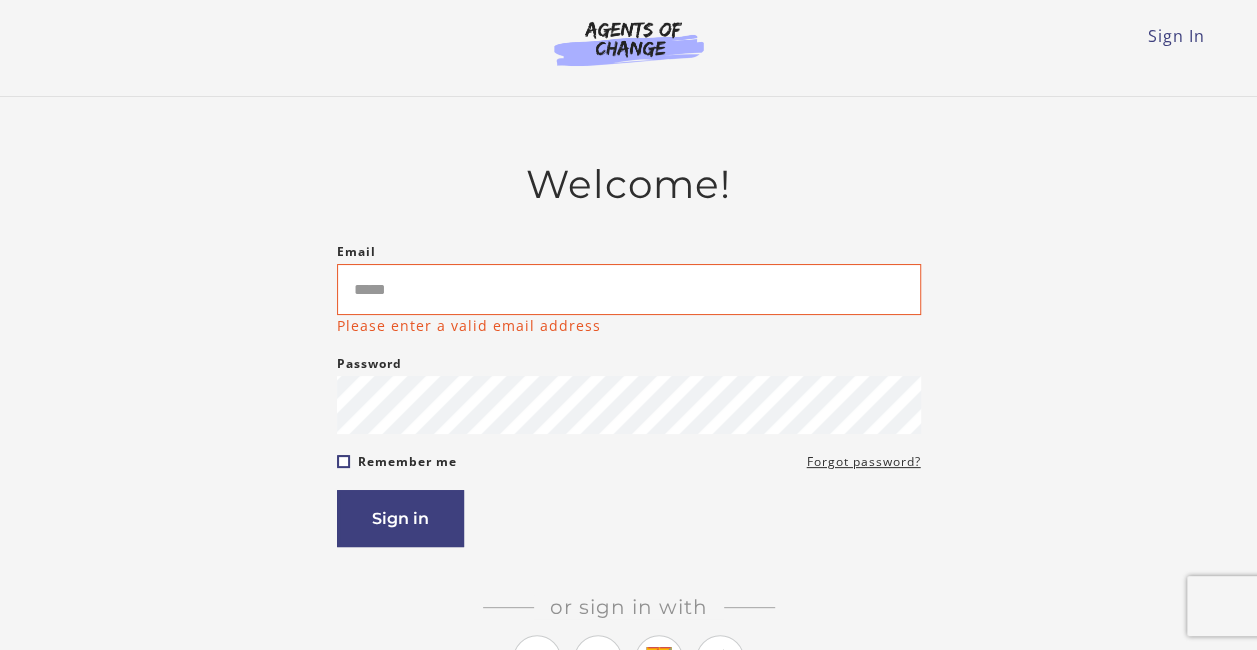 click on "Email
Please enter a valid email address
Password
Password must be at least 8 characters
Remember me
Forgot password?
If you are a human, ignore this field
Sign in" at bounding box center (629, 393) 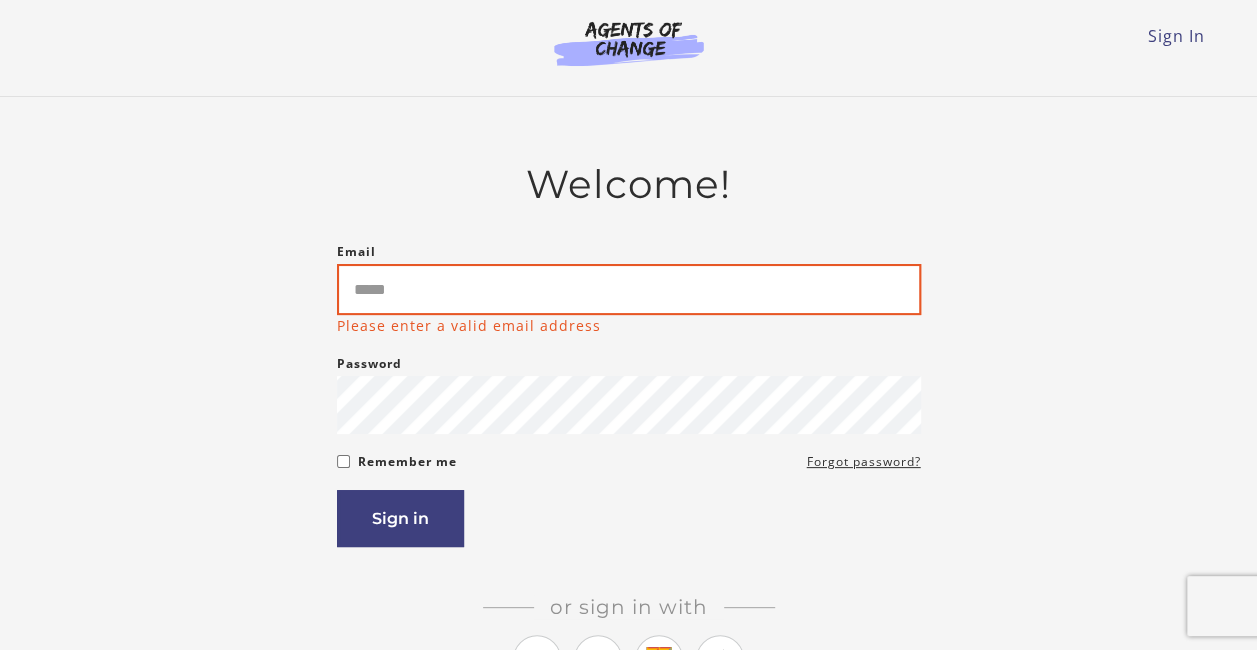 click on "Email" at bounding box center (629, 289) 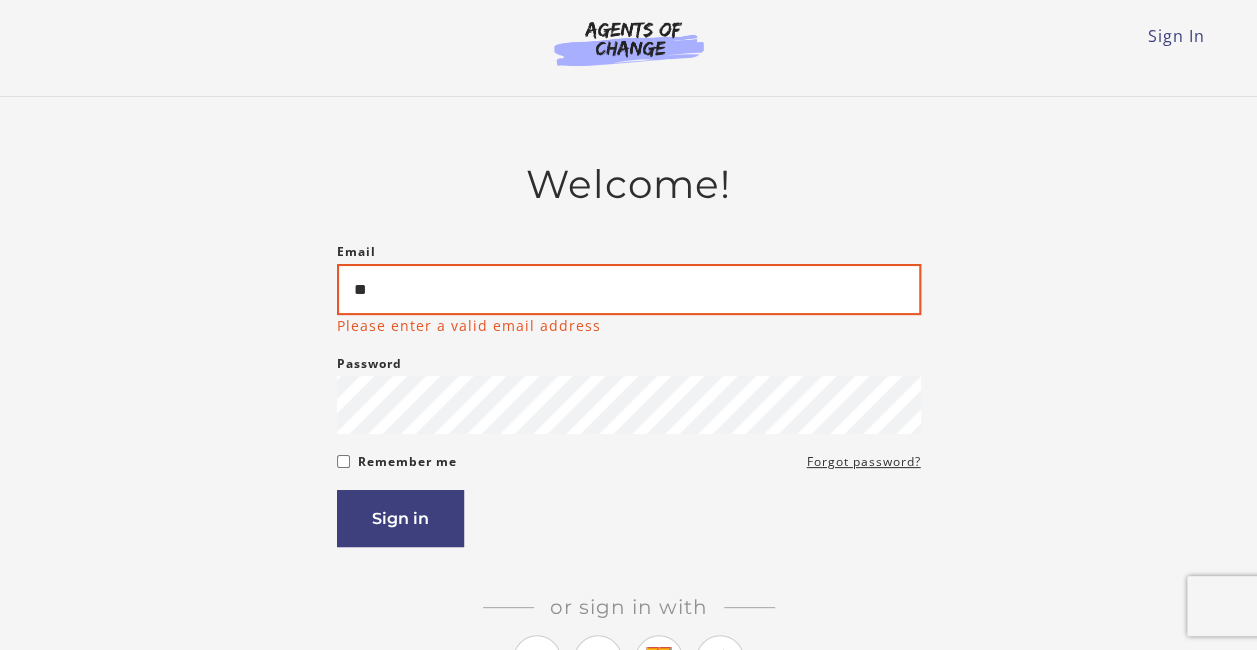 type on "*" 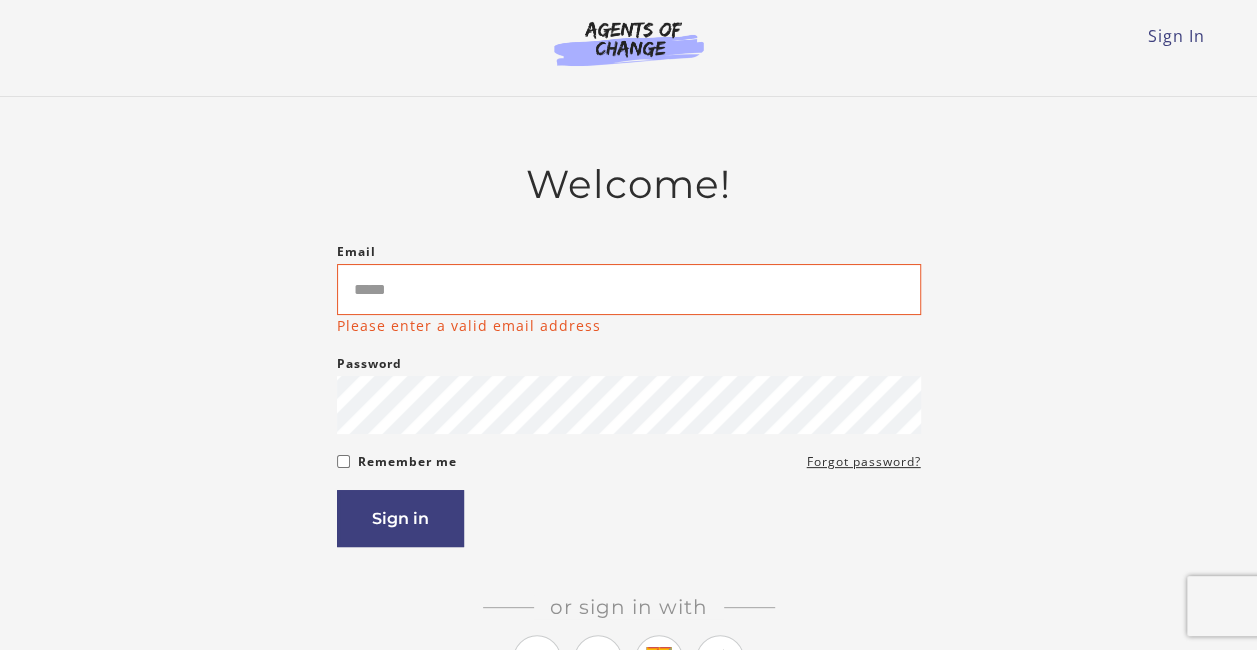 click on "Welcome!
Email
Please enter a valid email address
Password
Password must be at least 8 characters
Remember me
Forgot password?
If you are a human, ignore this field
Sign in
Or sign in with
Or sign up with
Create a new account" at bounding box center [629, 453] 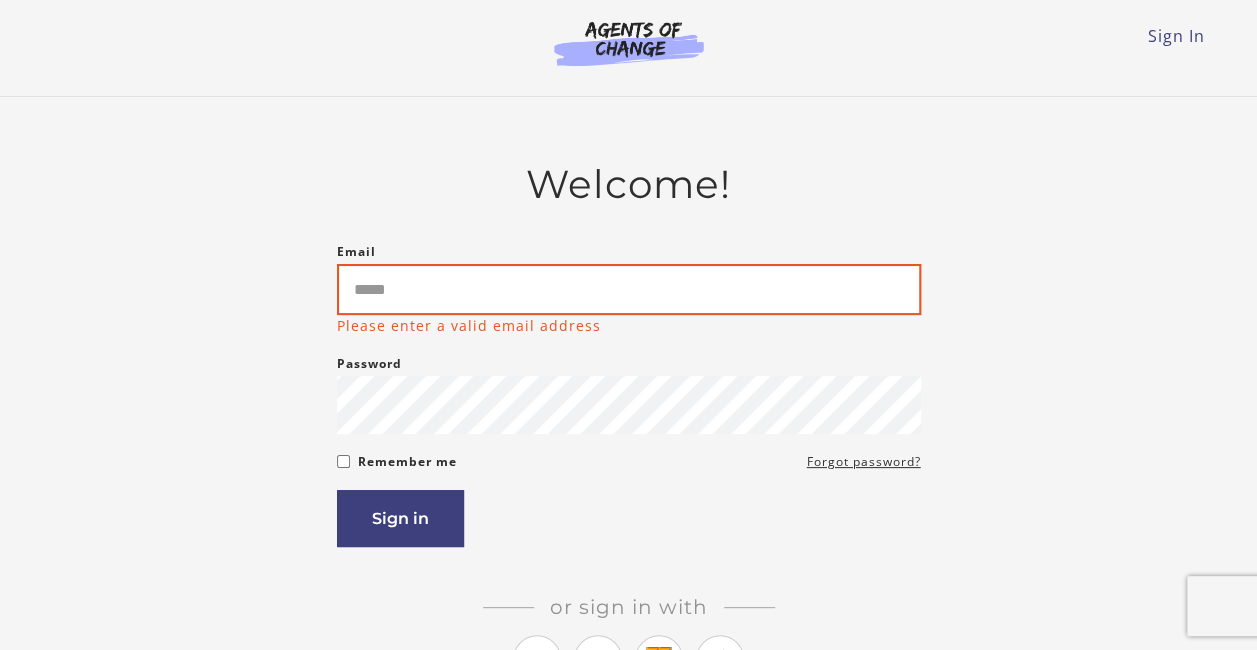 click on "Email" at bounding box center [629, 289] 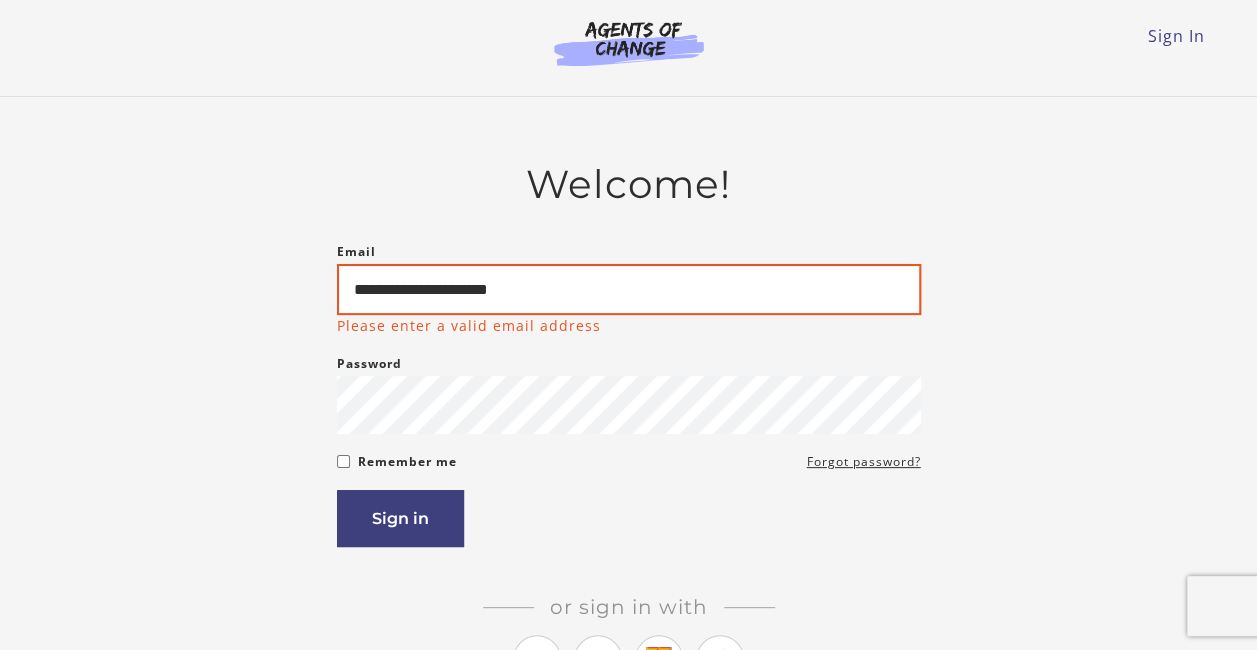 type on "**********" 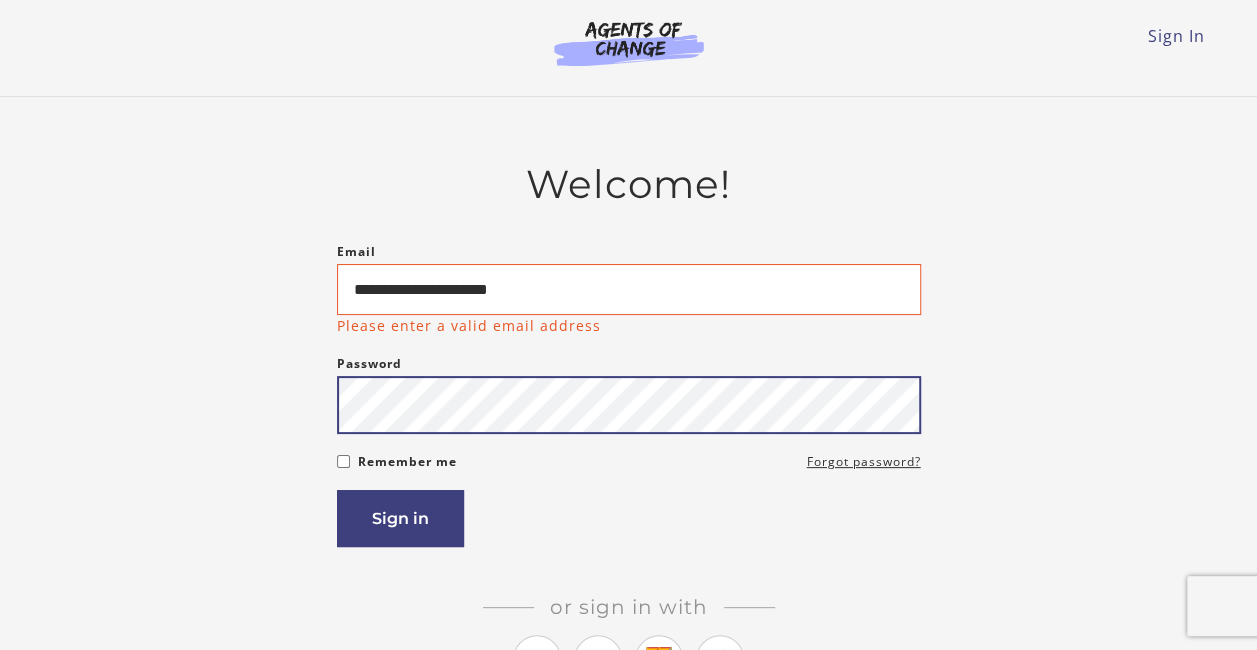 click on "Email
[EMAIL]
Please enter a valid email address
Password
Password must be at least 8 characters
Remember me
Forgot password?
If you are a human, ignore this field
Sign in" at bounding box center [629, 393] 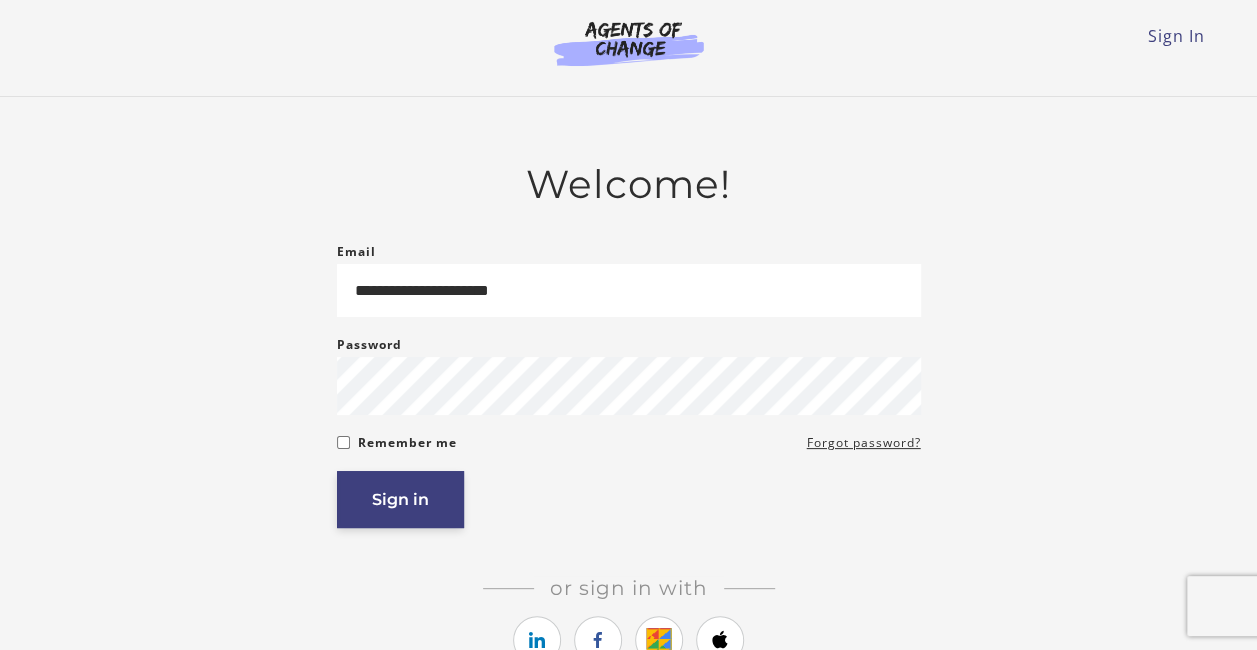 click on "Sign in" at bounding box center [400, 499] 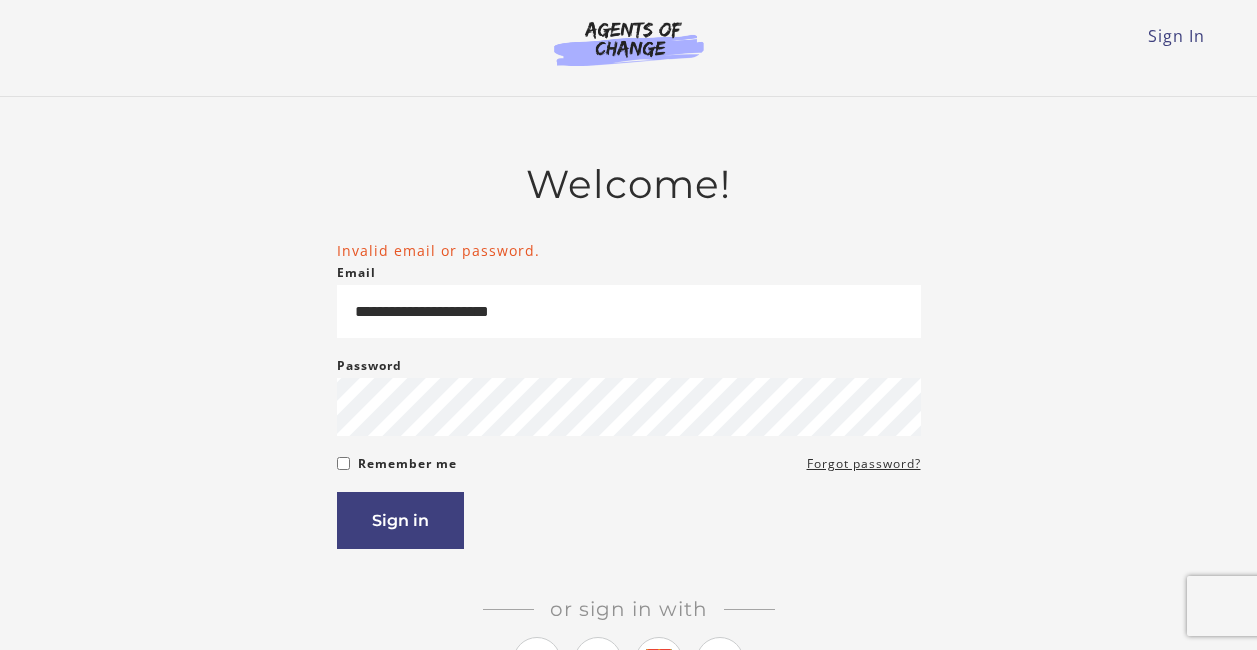 scroll, scrollTop: 0, scrollLeft: 0, axis: both 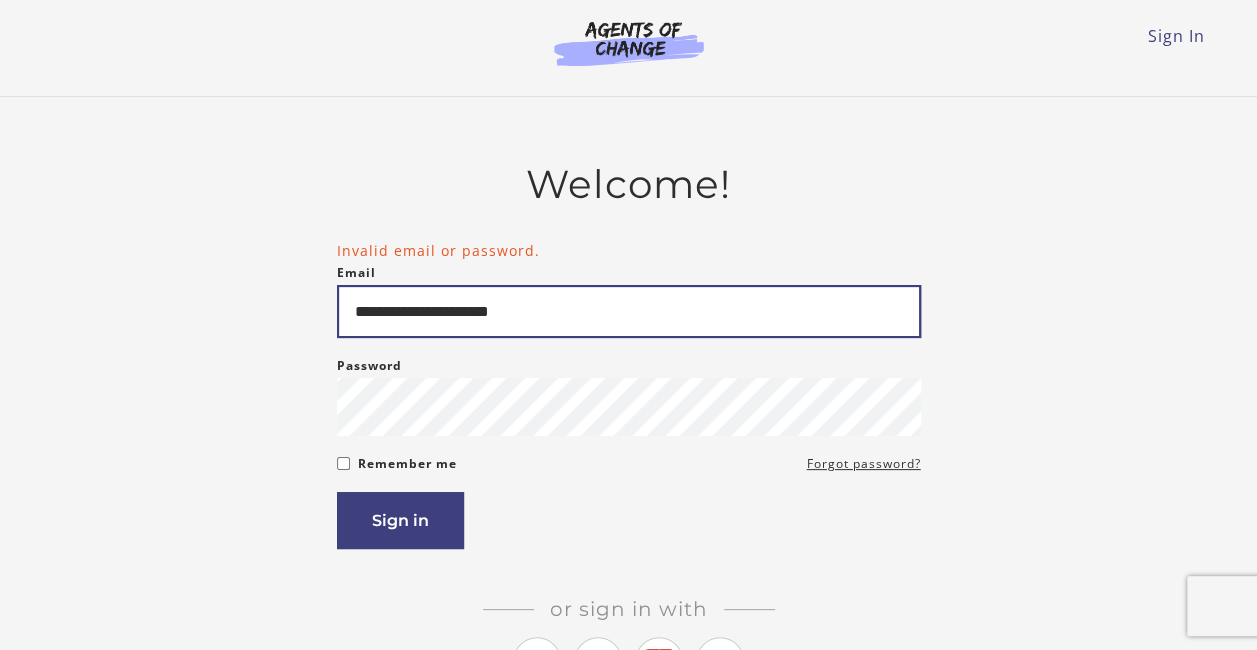 click on "**********" at bounding box center [629, 311] 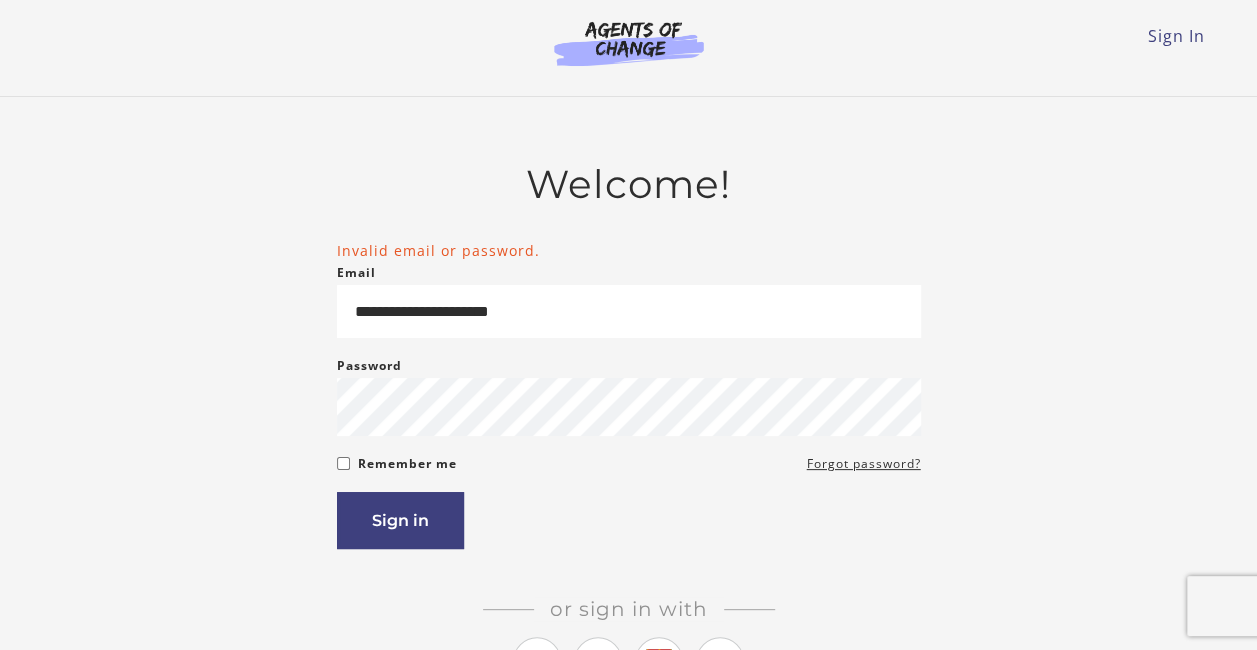 click on "**********" at bounding box center [629, 394] 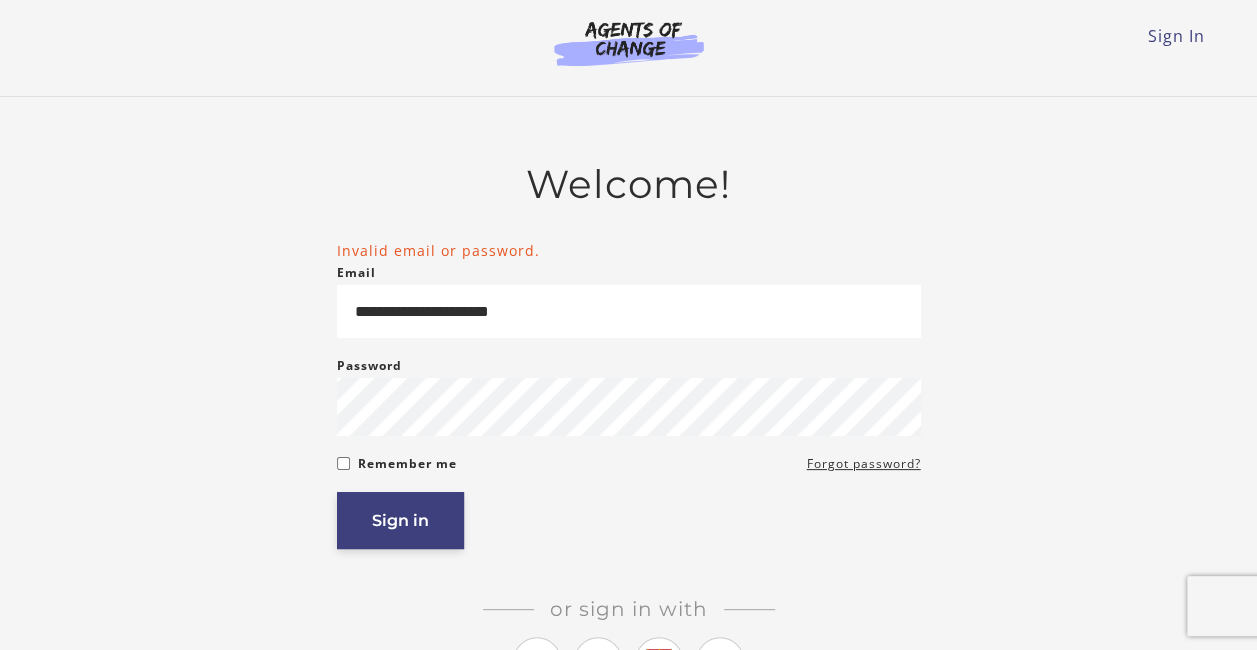 click on "Sign in" at bounding box center (400, 520) 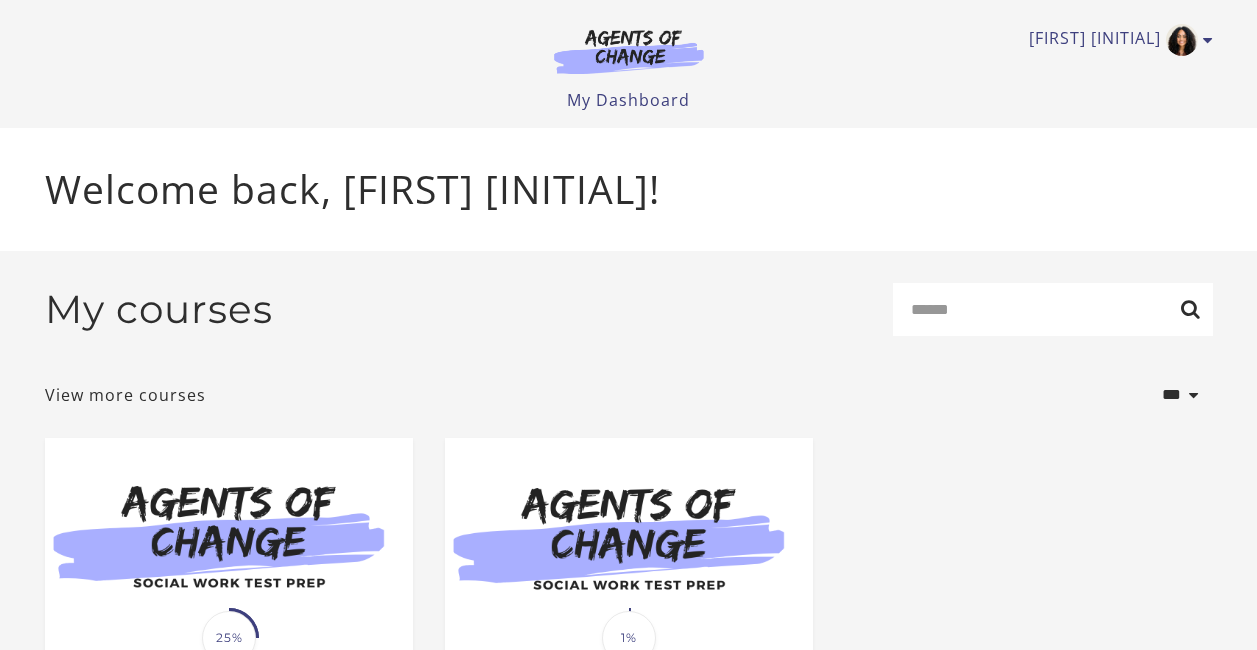 scroll, scrollTop: 0, scrollLeft: 0, axis: both 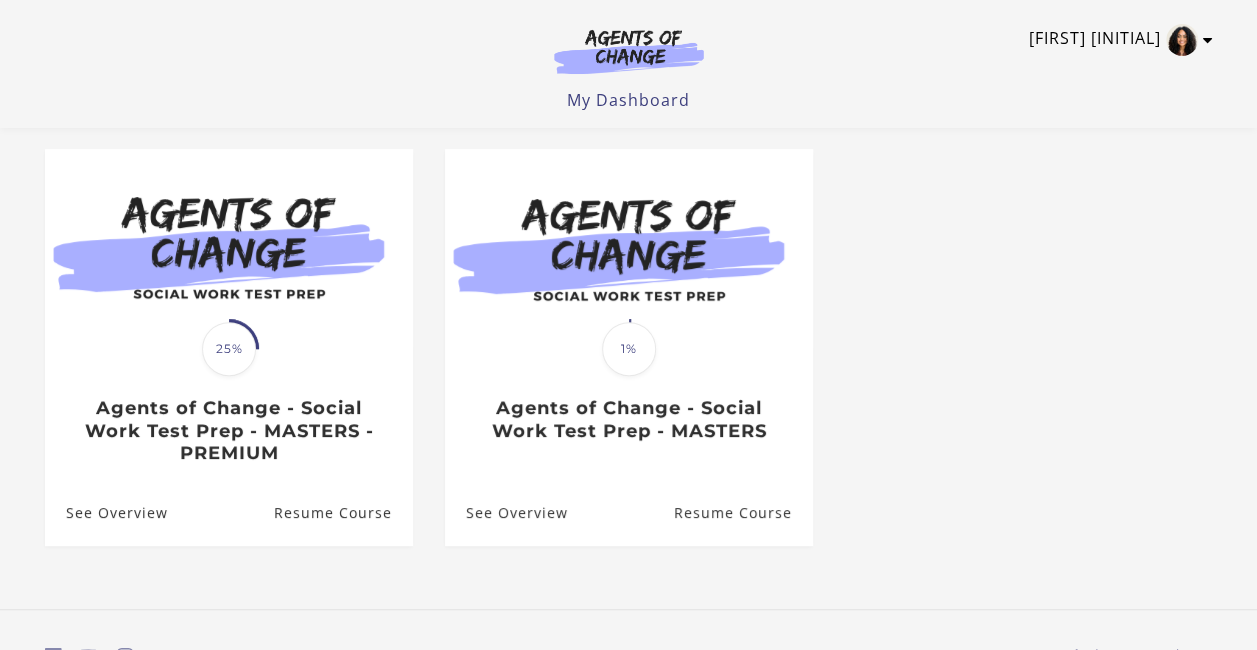 click at bounding box center [1182, 40] 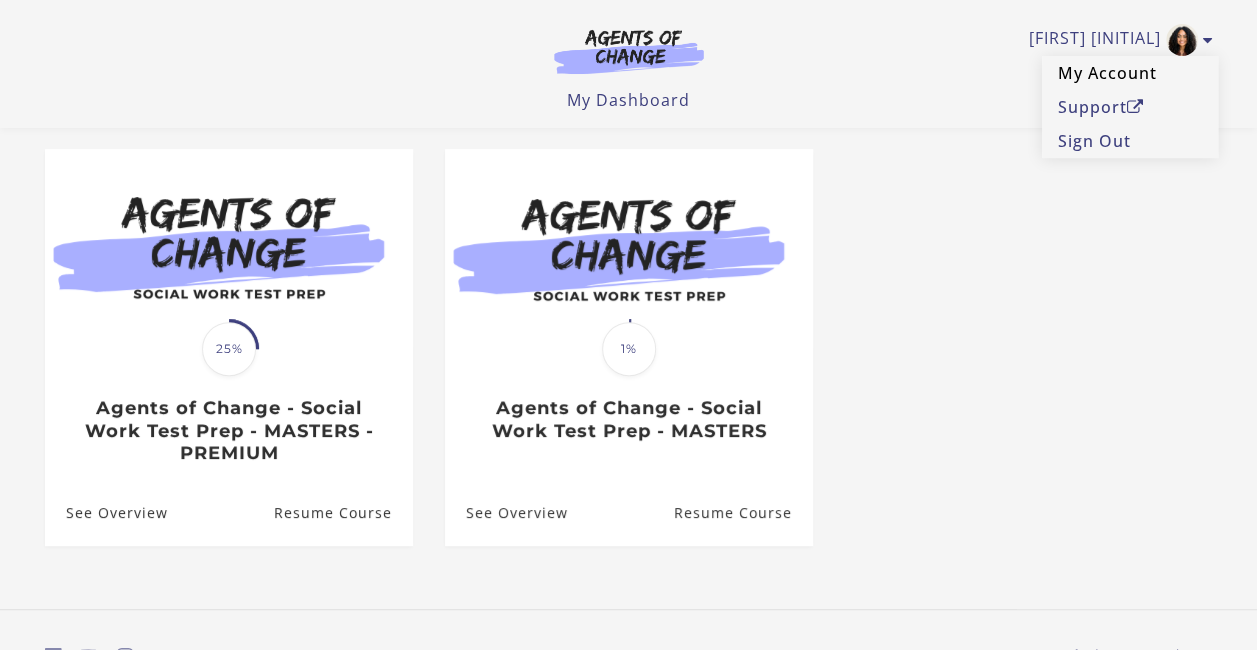 click on "My Account" at bounding box center (1130, 73) 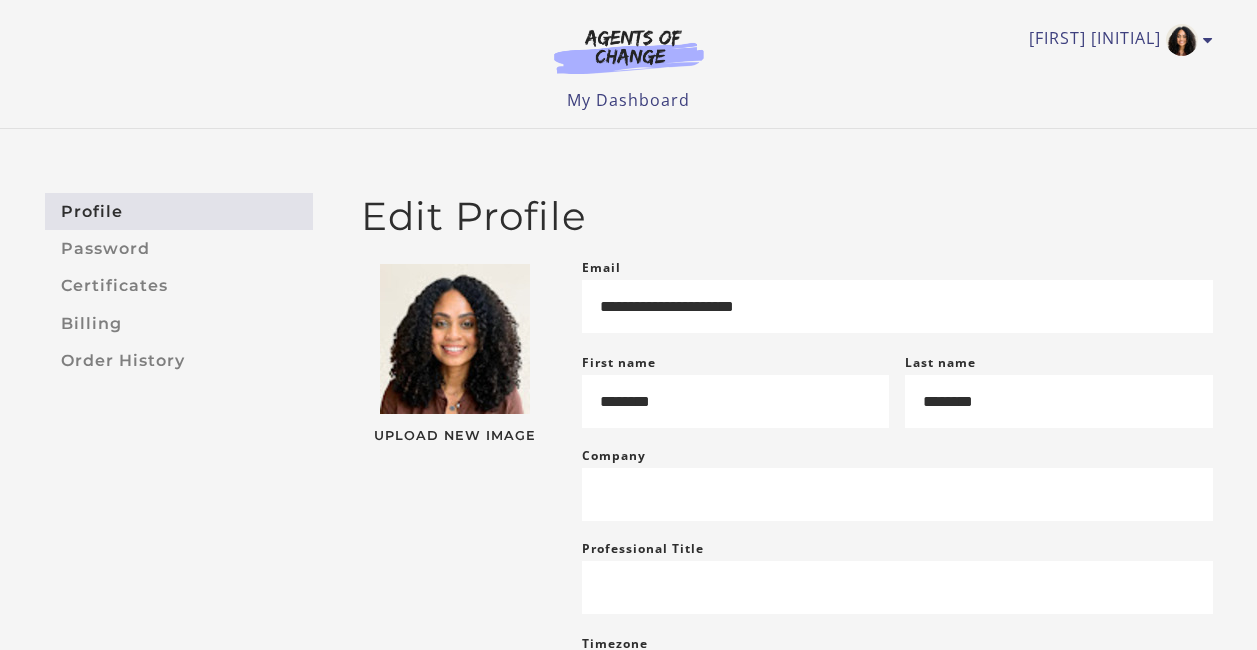 scroll, scrollTop: 0, scrollLeft: 0, axis: both 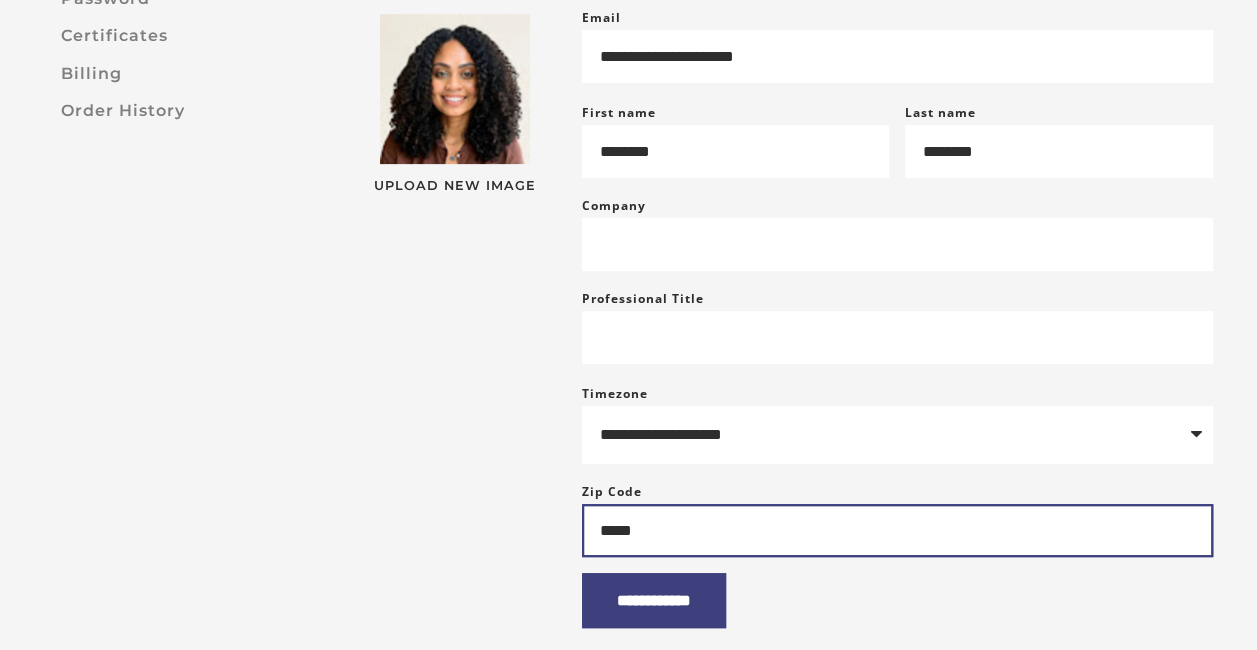 click on "*****" at bounding box center (897, 530) 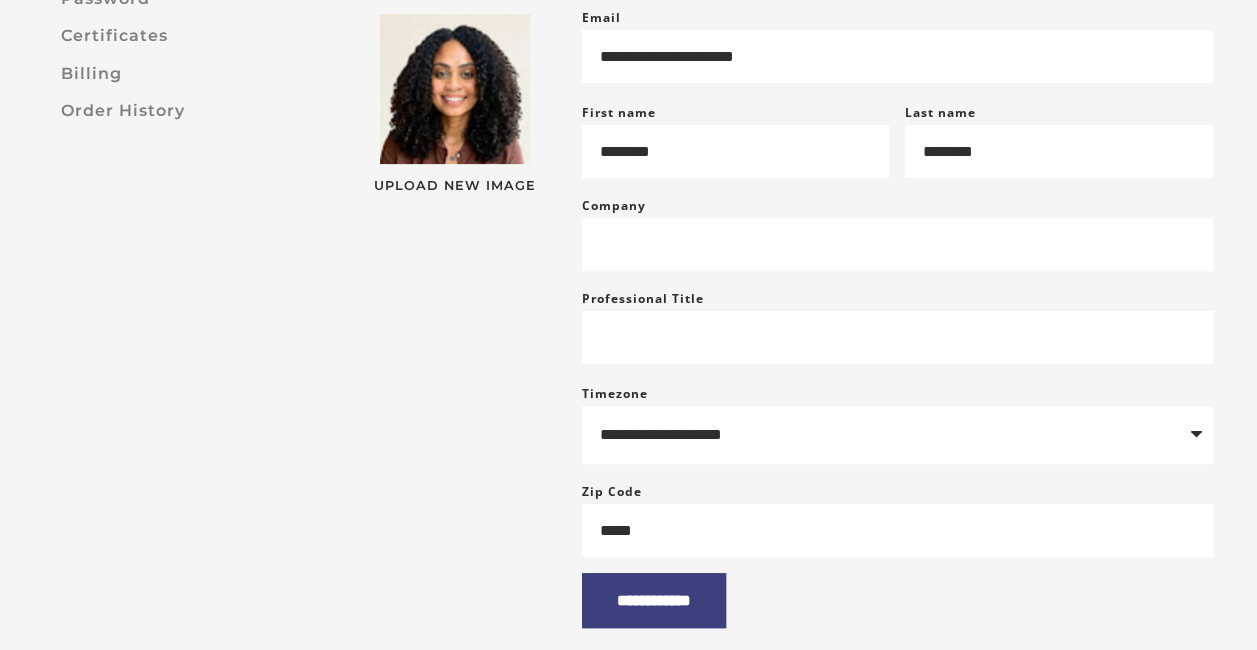 click on "Upload New Image" at bounding box center [455, 309] 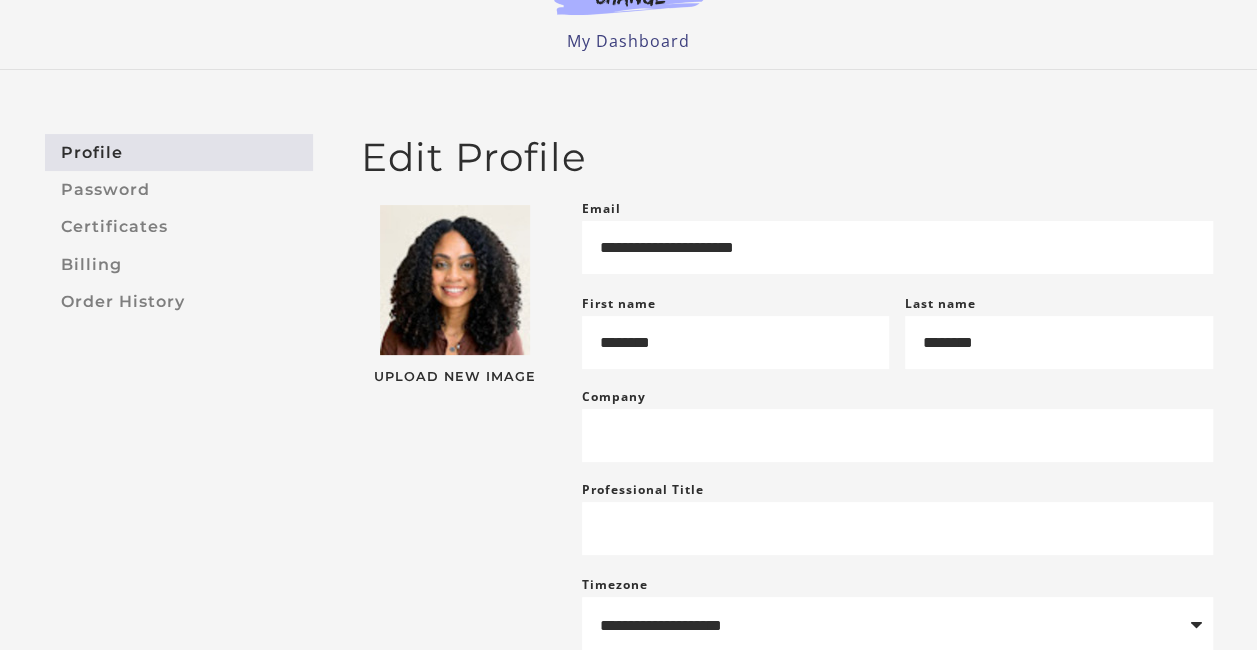 scroll, scrollTop: 0, scrollLeft: 0, axis: both 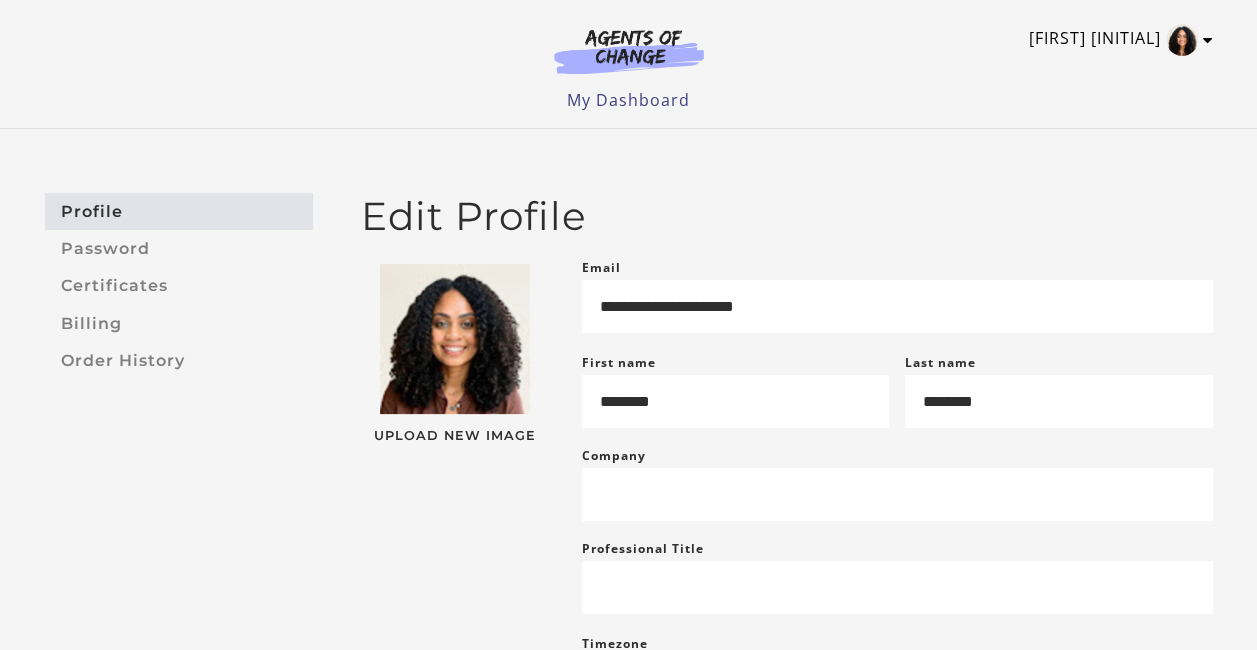 click on "[FIRST] [INITIAL]" at bounding box center (1116, 40) 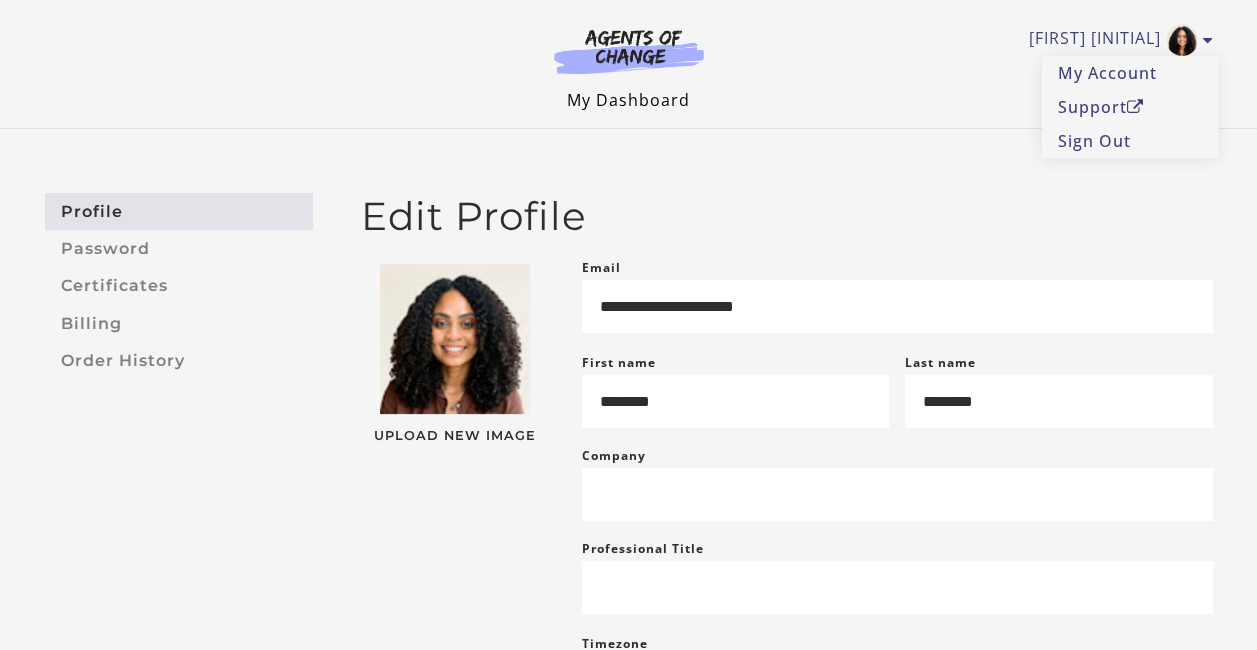 click on "My Dashboard" at bounding box center [628, 100] 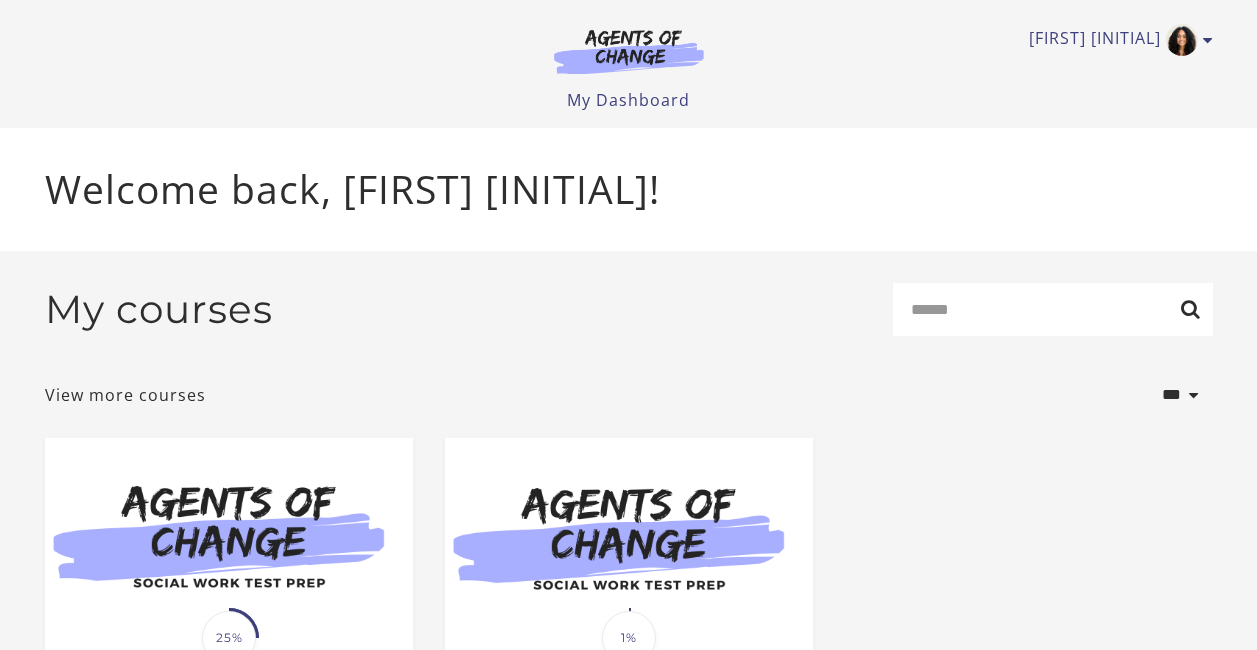 scroll, scrollTop: 0, scrollLeft: 0, axis: both 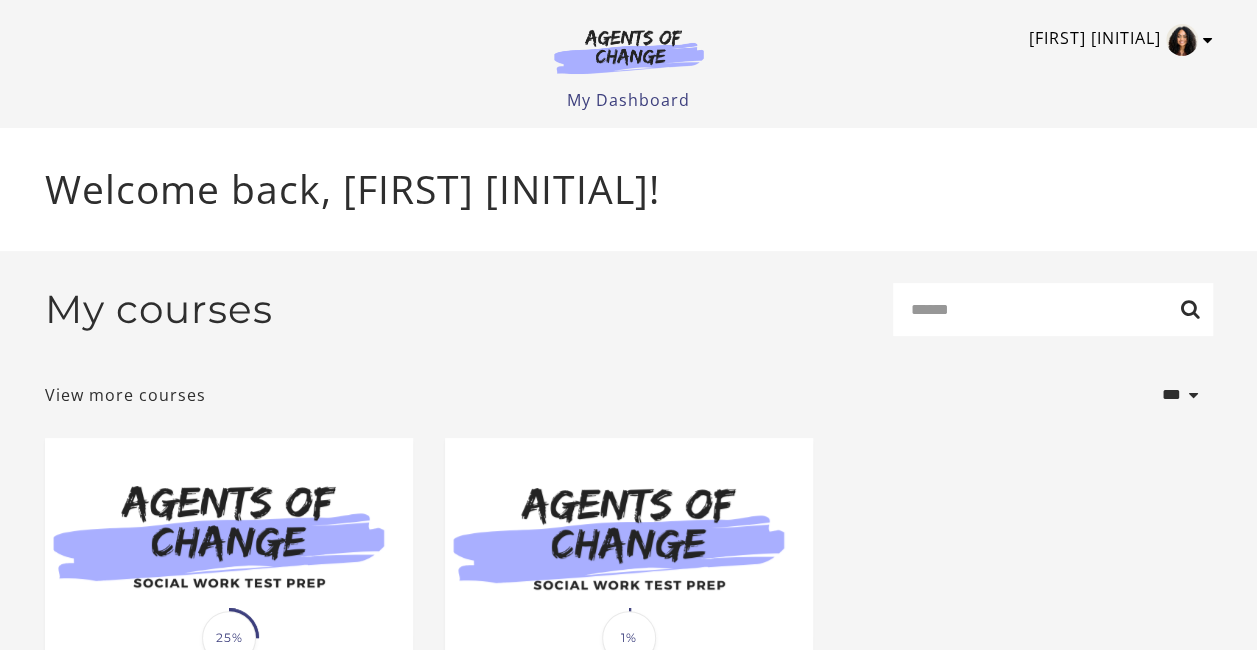 click at bounding box center [1208, 40] 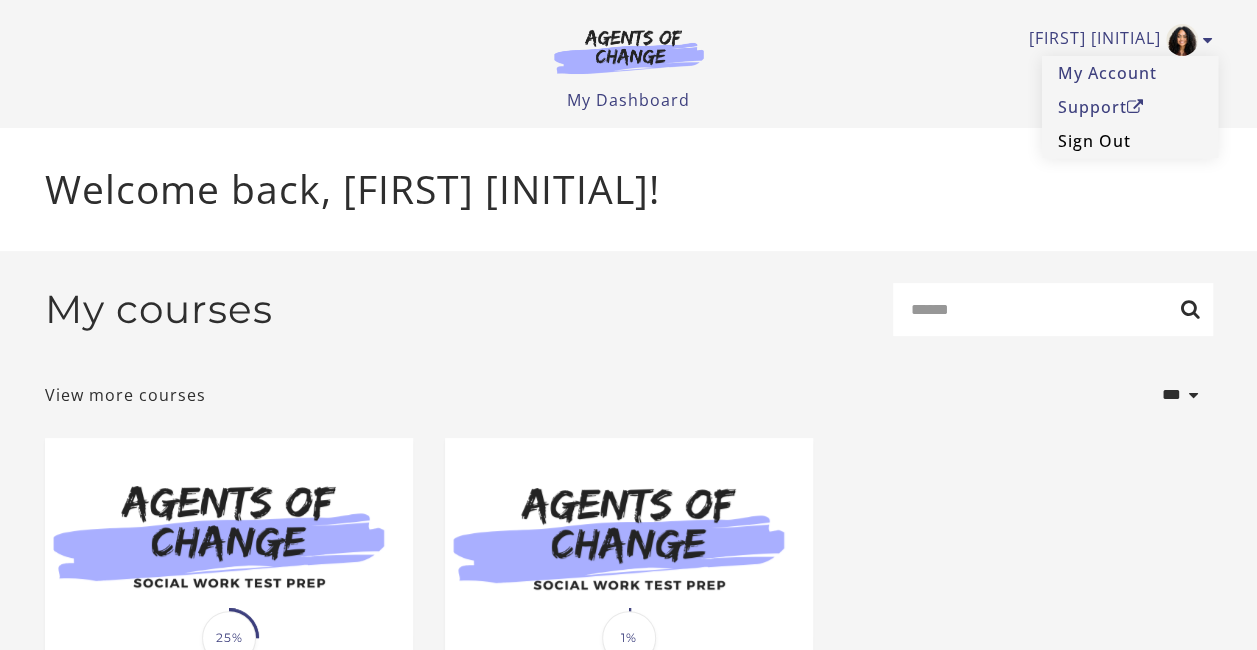 click on "Sign Out" at bounding box center (1130, 141) 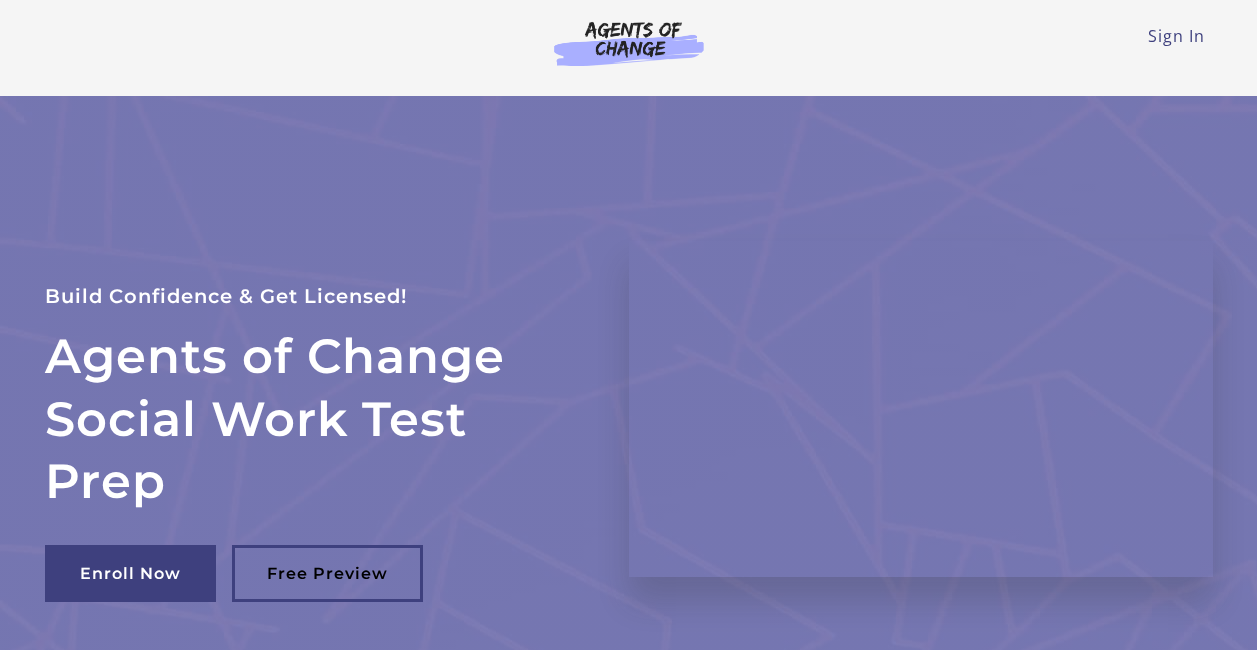 scroll, scrollTop: 0, scrollLeft: 0, axis: both 